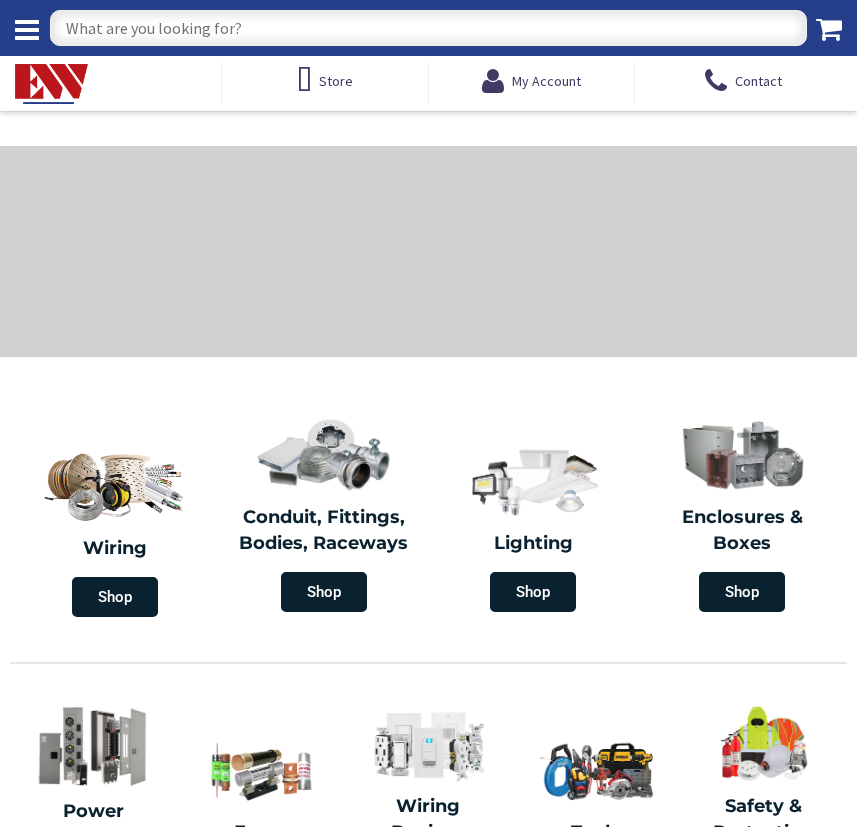 click at bounding box center (428, 28) 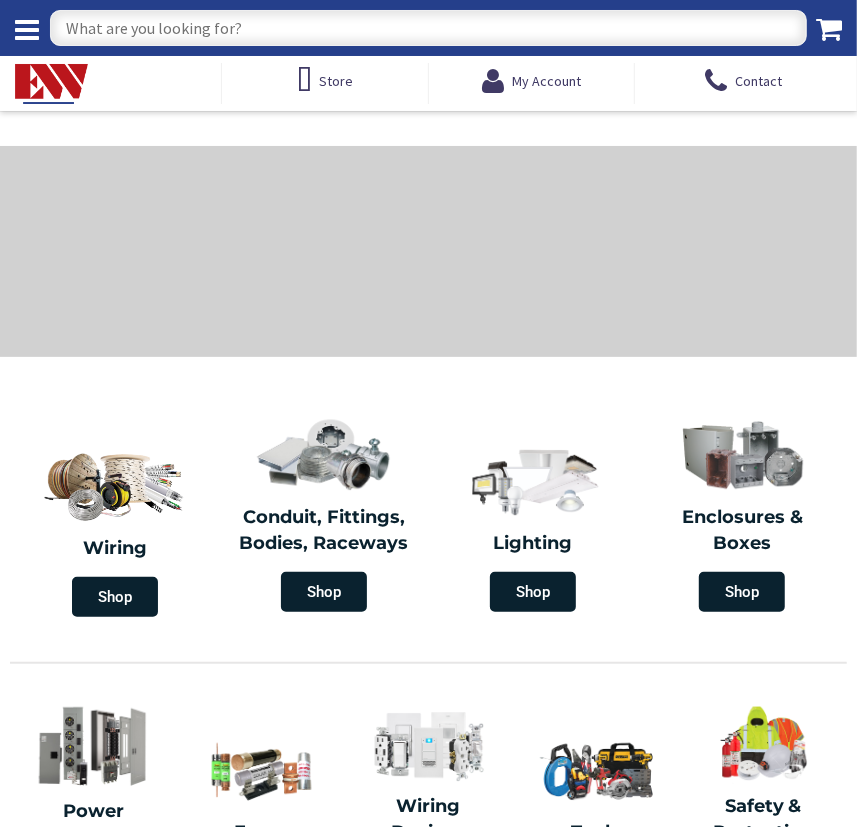 scroll, scrollTop: 0, scrollLeft: 0, axis: both 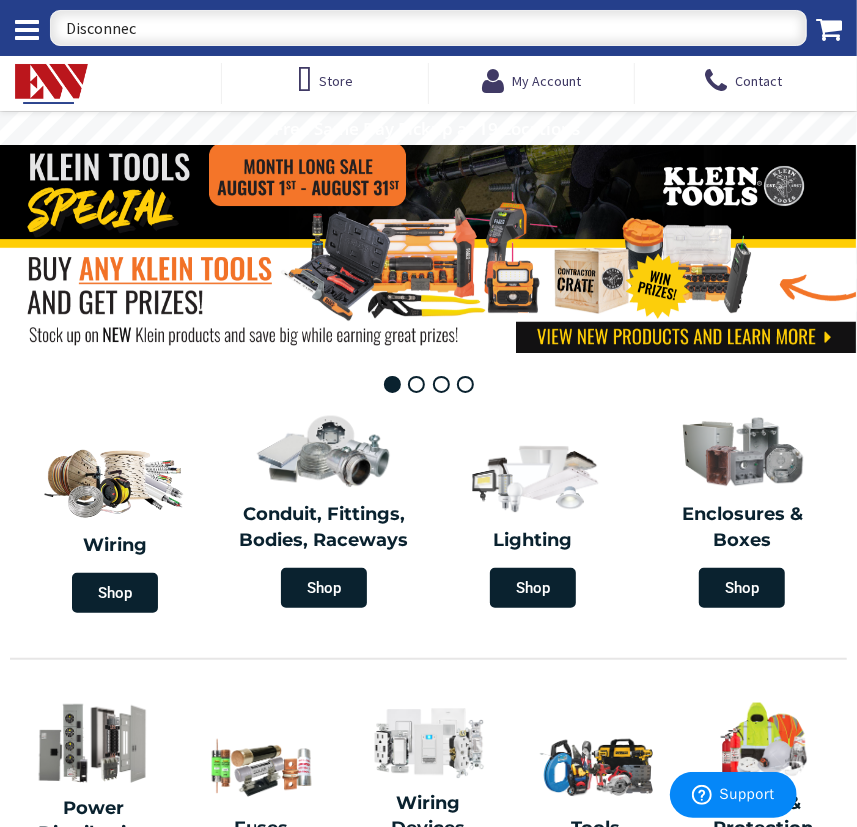 type on "Disconnect" 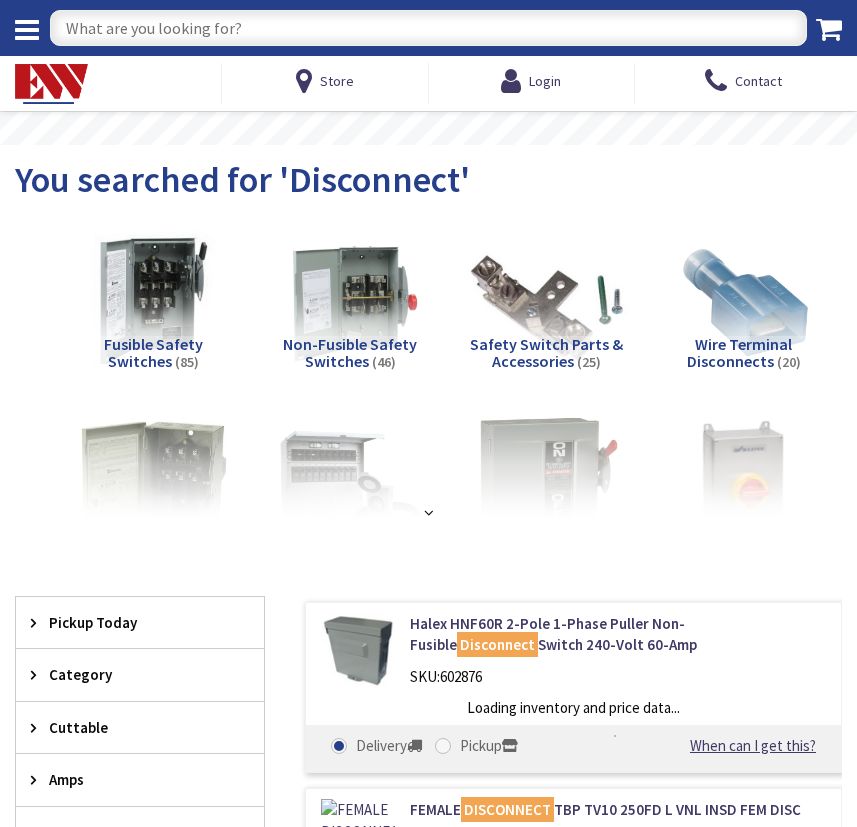 scroll, scrollTop: 0, scrollLeft: 0, axis: both 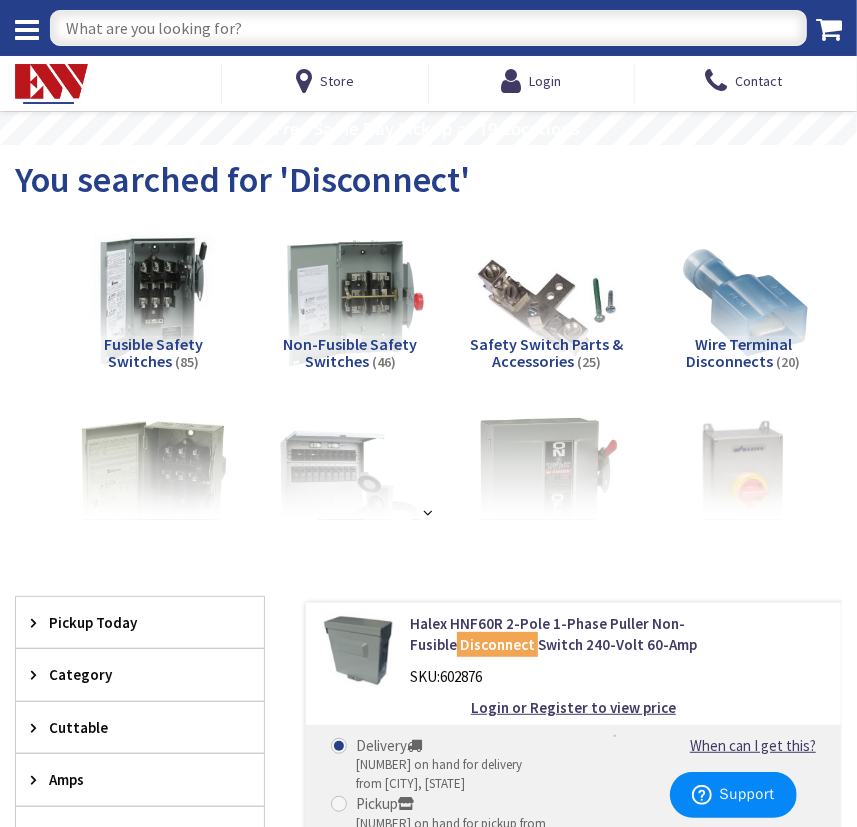 click at bounding box center [350, 301] 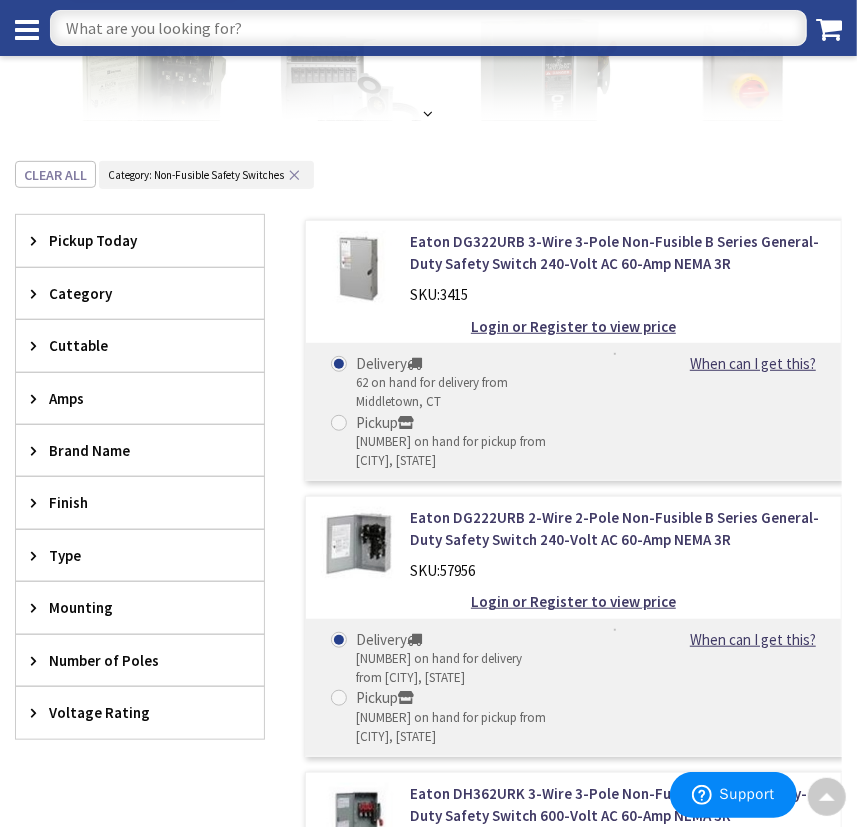 scroll, scrollTop: 378, scrollLeft: 0, axis: vertical 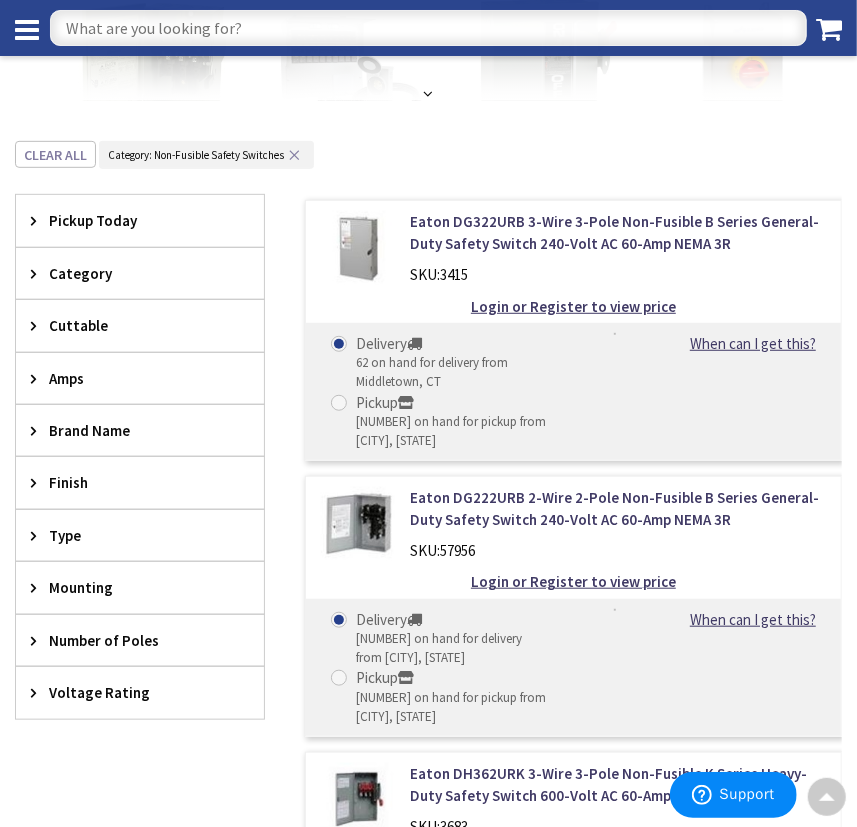 click on "Amps" at bounding box center [130, 378] 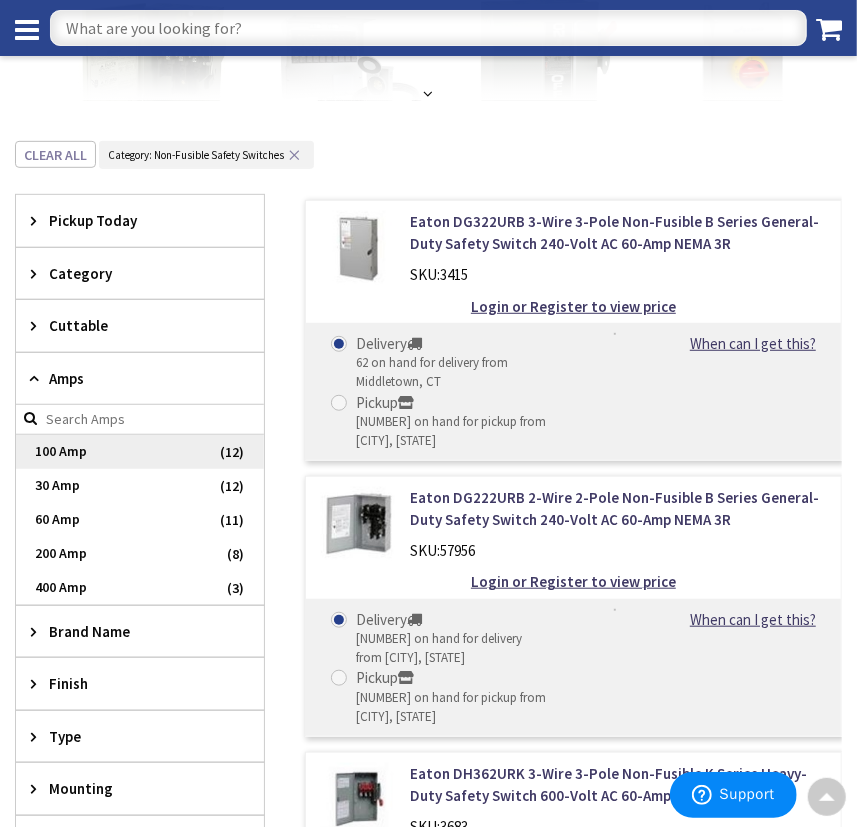 click on "100 Amp" at bounding box center [140, 452] 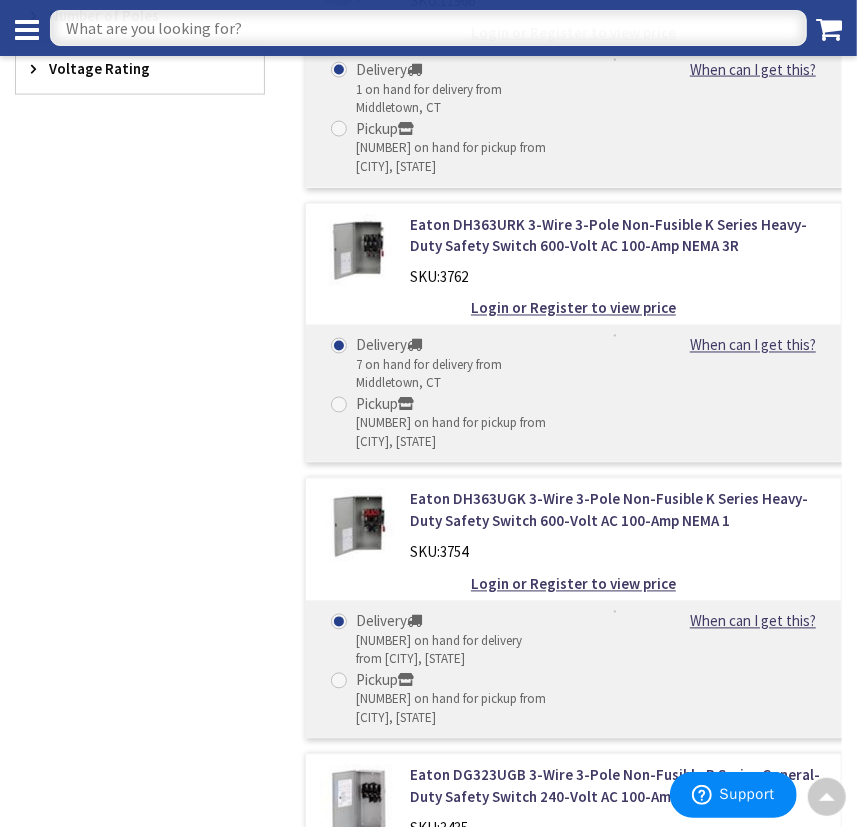 scroll, scrollTop: 832, scrollLeft: 0, axis: vertical 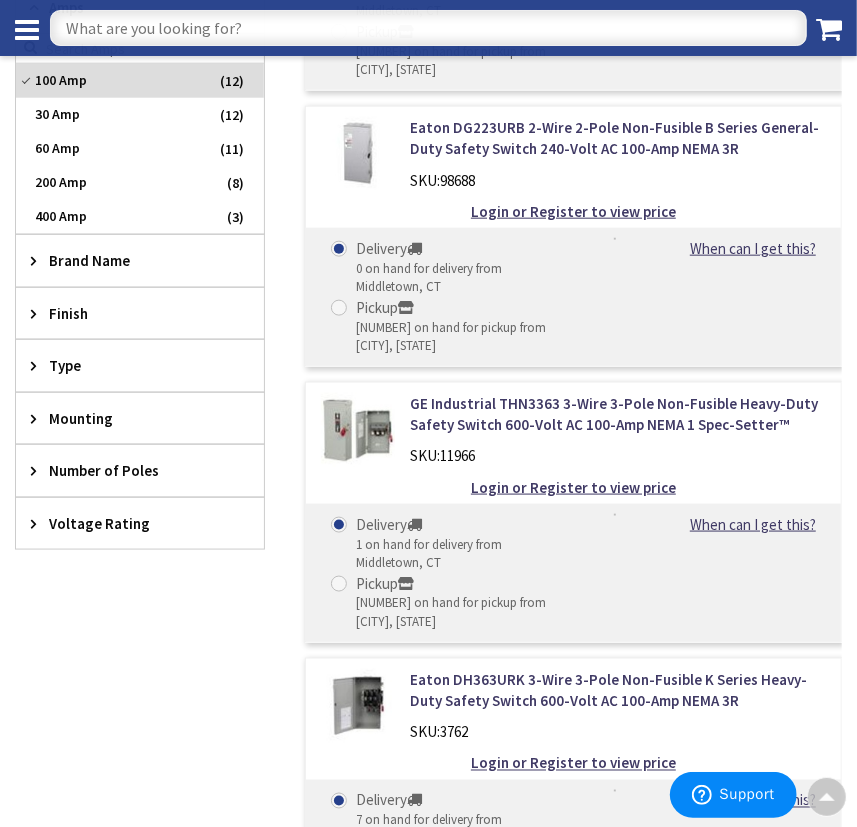 click on "Number of Poles" at bounding box center (130, 470) 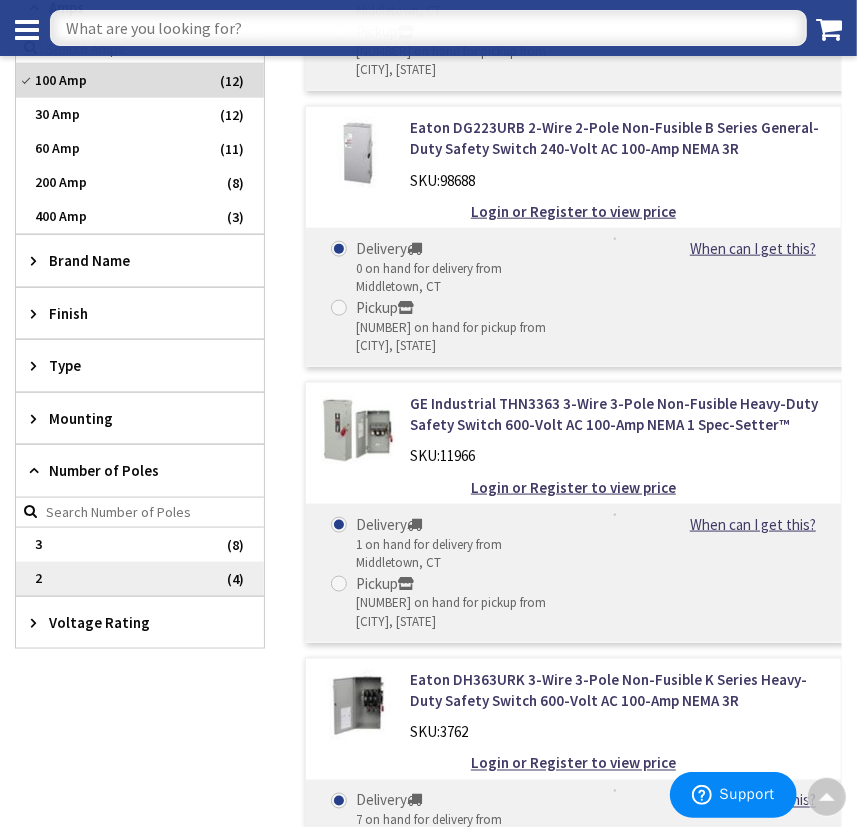 click on "2" at bounding box center (140, 579) 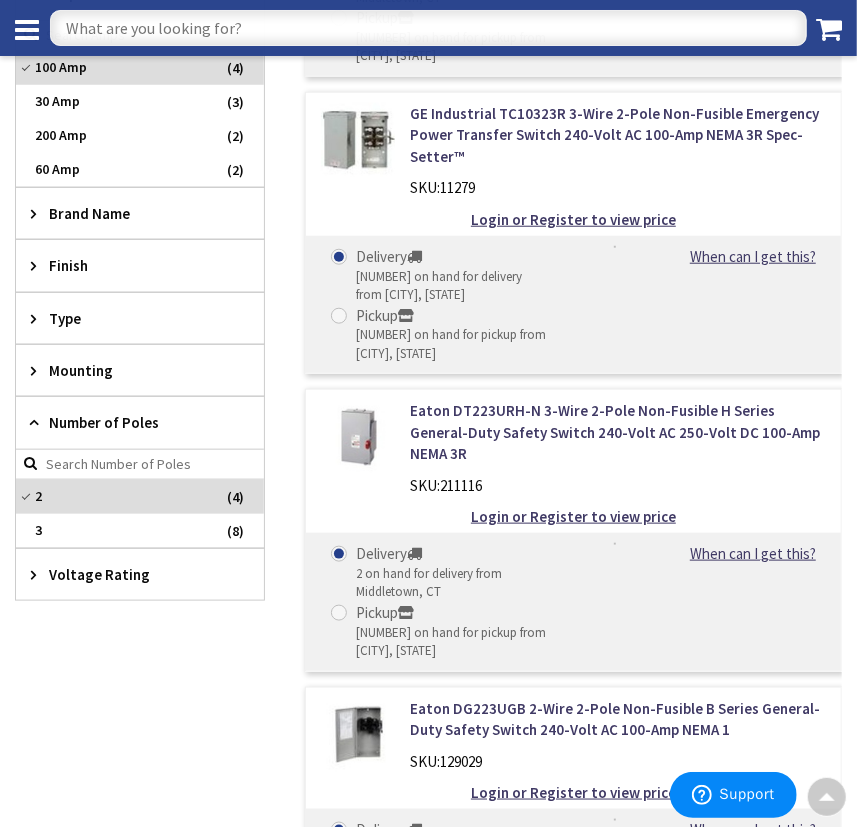 scroll, scrollTop: 737, scrollLeft: 0, axis: vertical 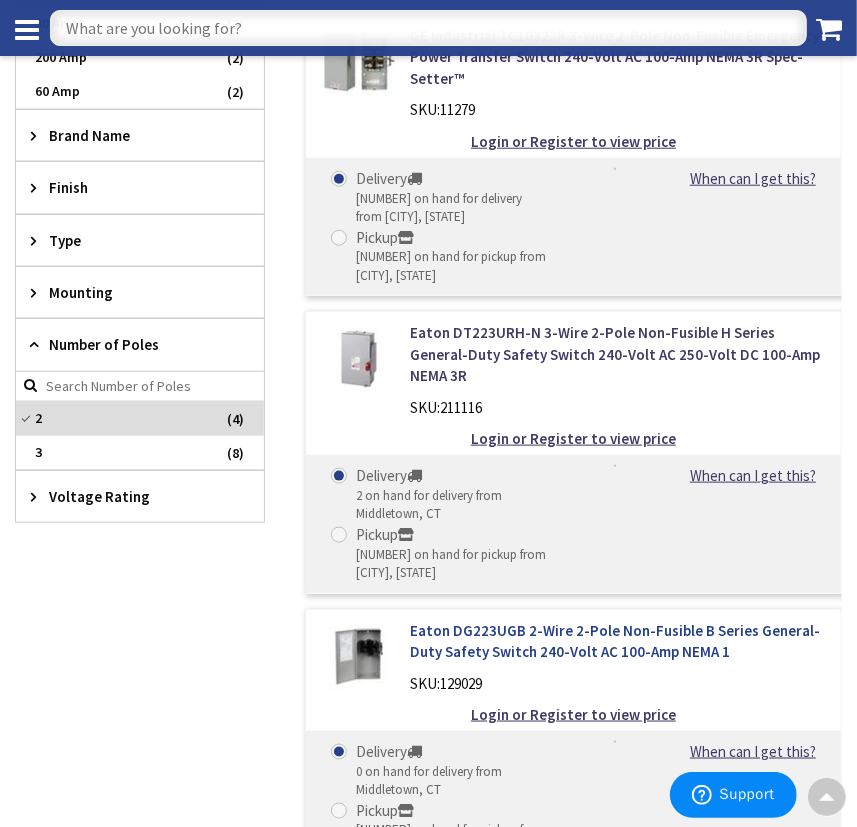 click on "Eaton DG223UGB 2-Wire 2-Pole Non-Fusible B Series General-Duty Safety Switch 240-Volt AC 100-Amp NEMA 1" at bounding box center [618, 641] 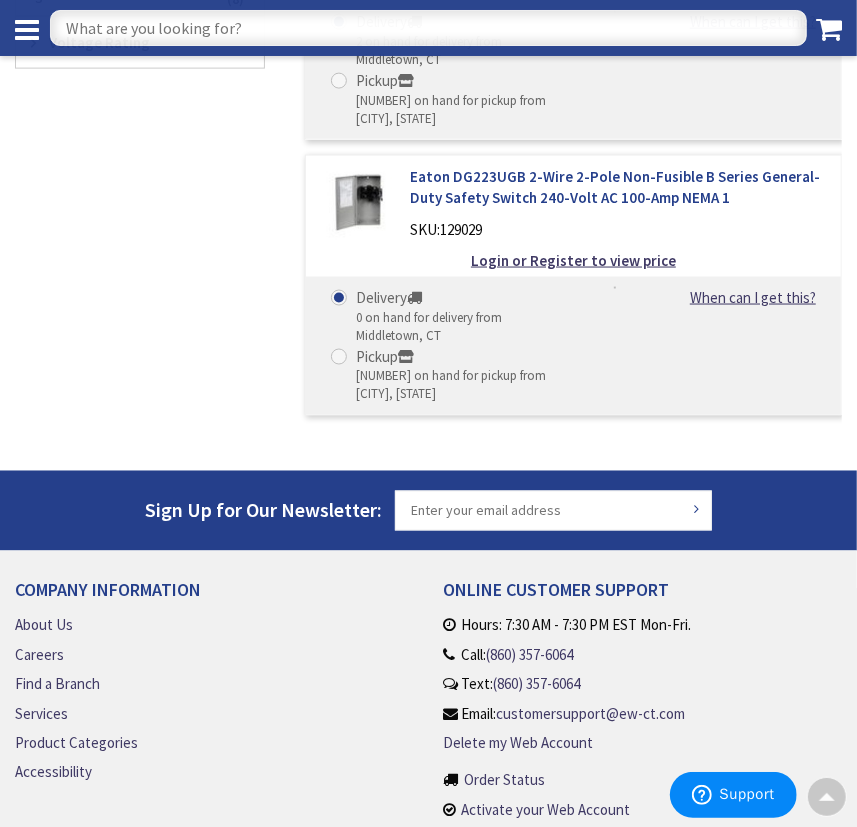 scroll, scrollTop: 1109, scrollLeft: 0, axis: vertical 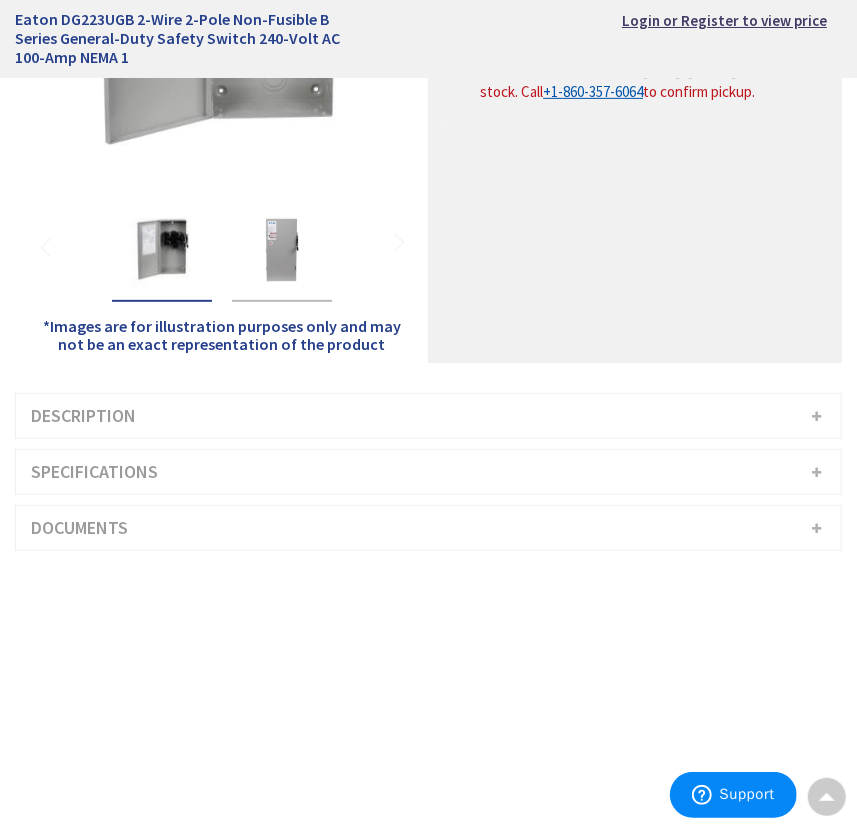 click on "Specifications" at bounding box center [428, 472] 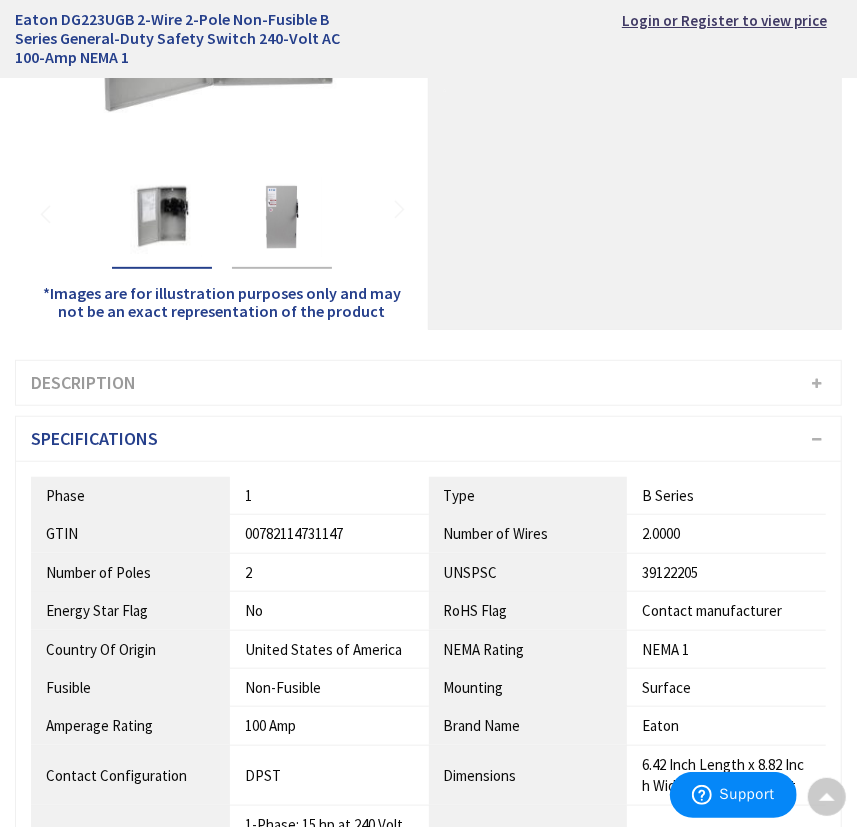 scroll, scrollTop: 90, scrollLeft: 0, axis: vertical 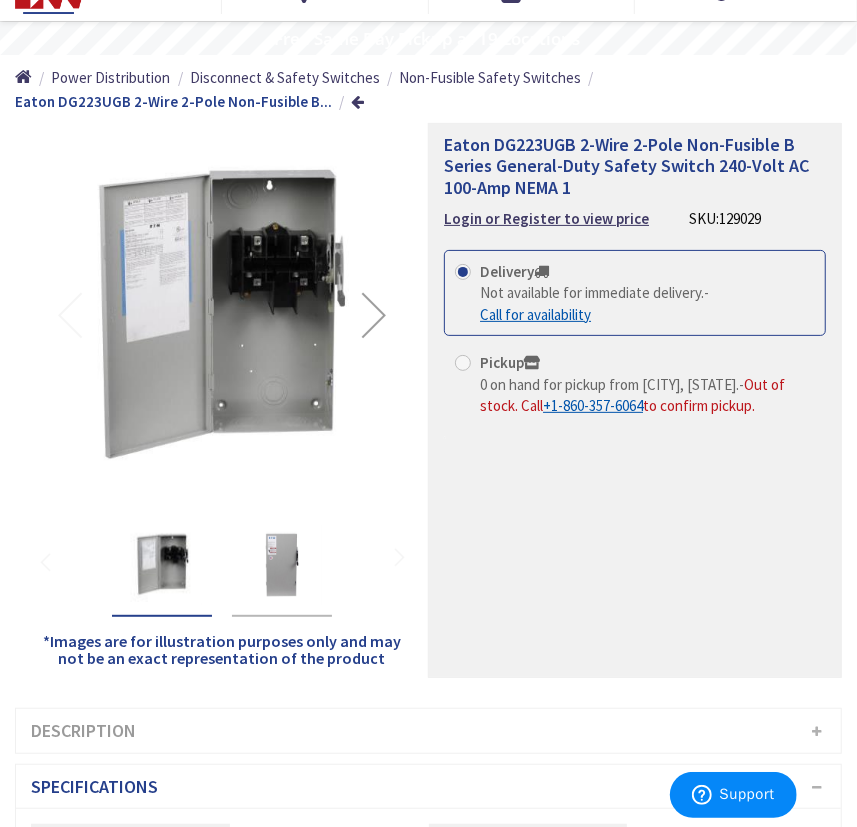 click at bounding box center [282, 565] 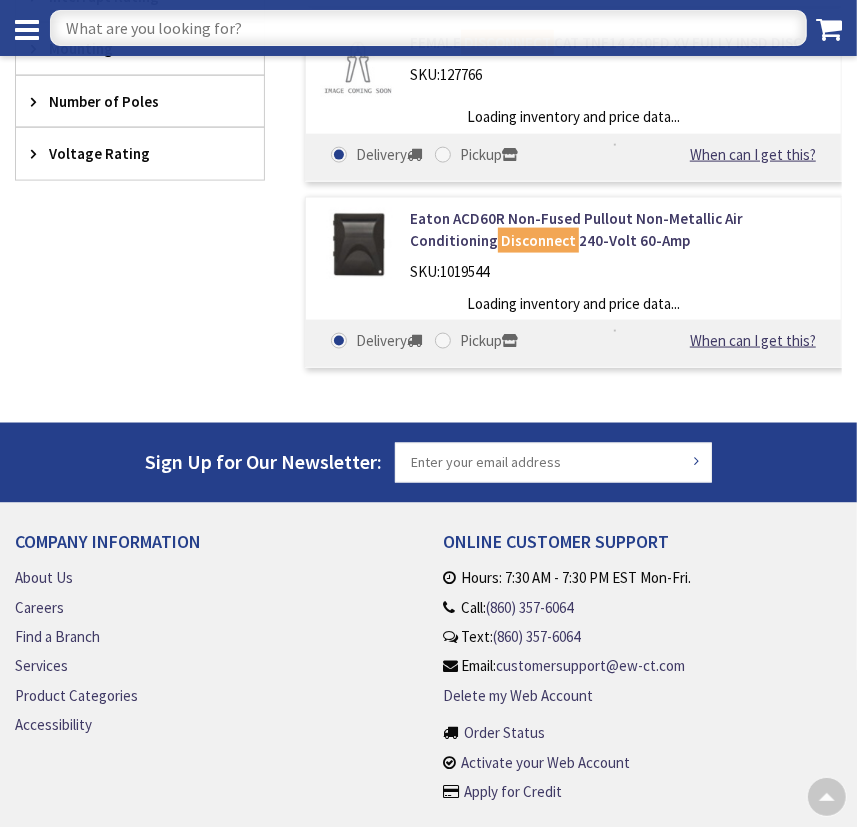 scroll, scrollTop: 1109, scrollLeft: 0, axis: vertical 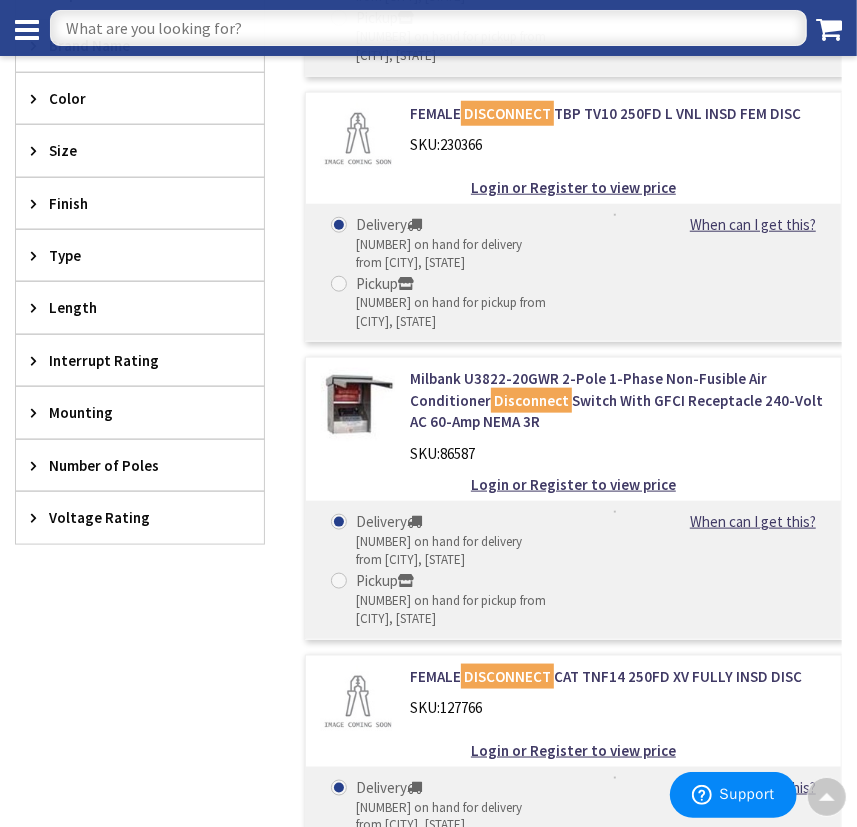 click on "Number of Poles" at bounding box center [130, 465] 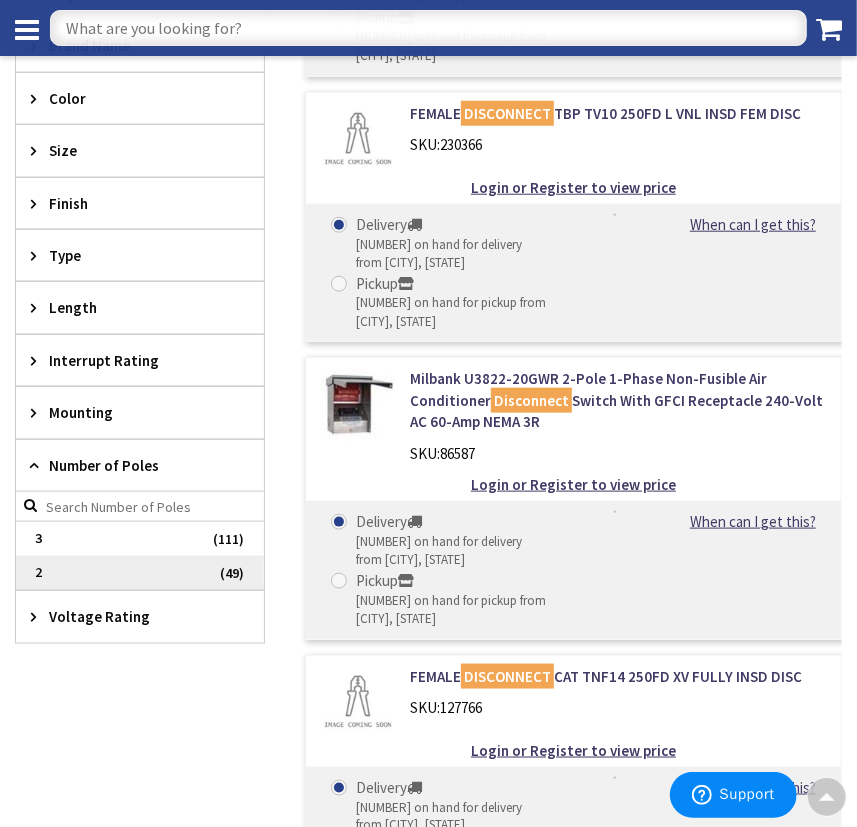 click on "2" at bounding box center (140, 573) 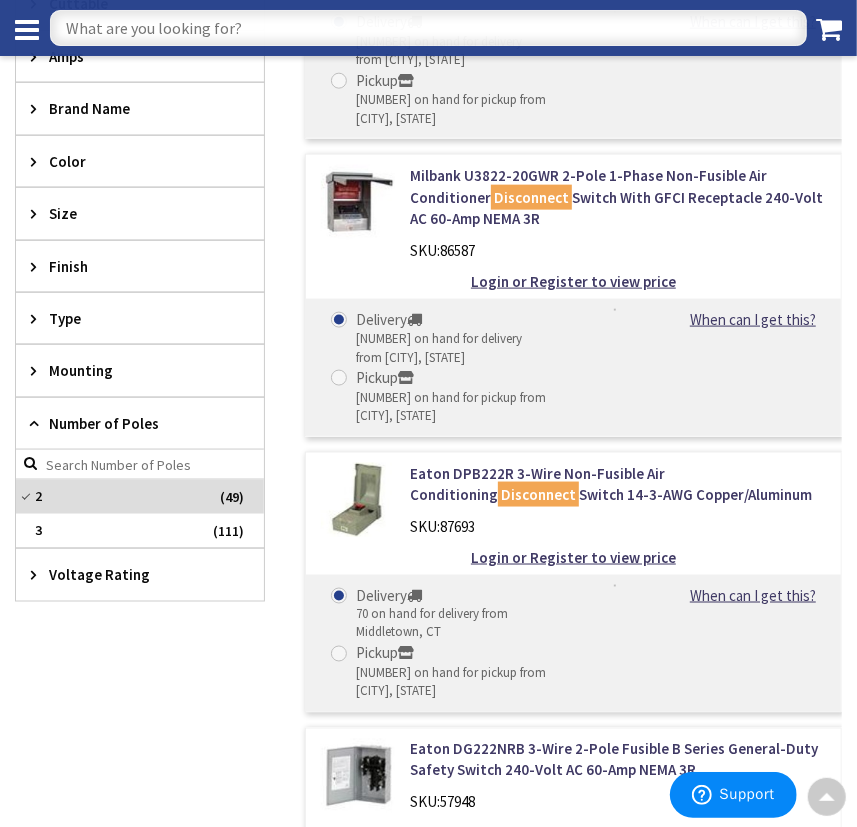 scroll, scrollTop: 942, scrollLeft: 0, axis: vertical 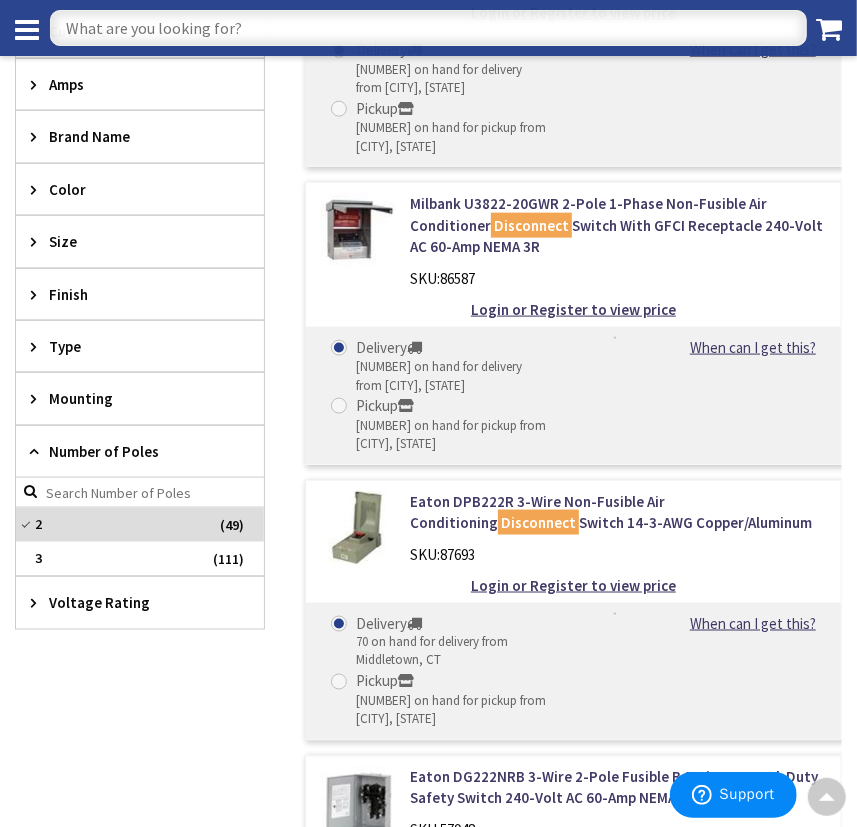 click on "Amps" at bounding box center (130, 84) 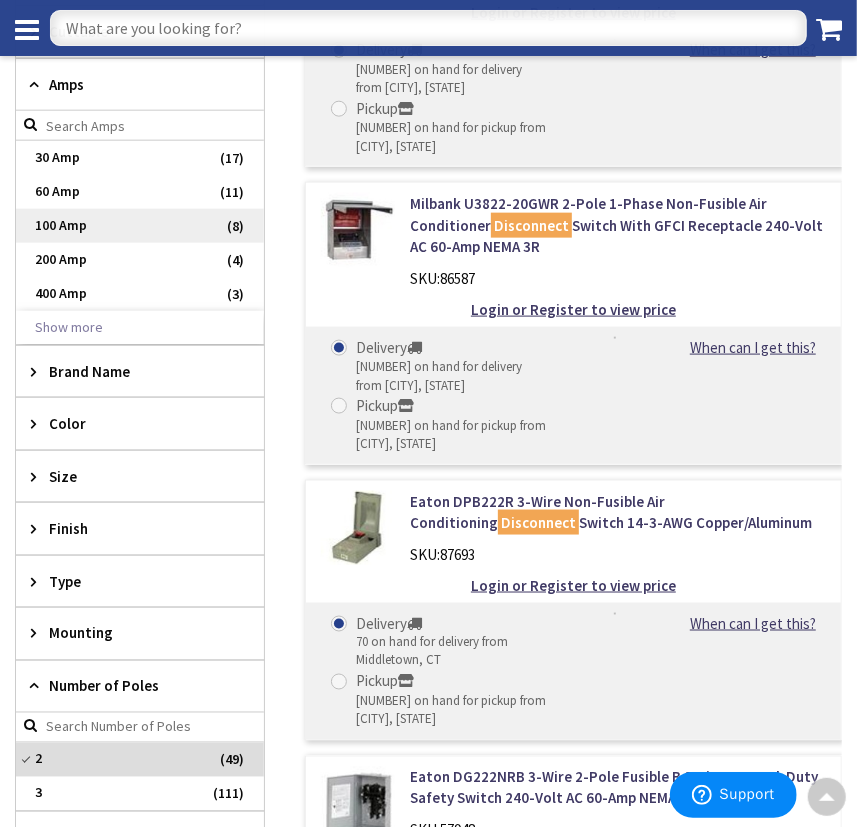 click on "100 Amp" at bounding box center (140, 226) 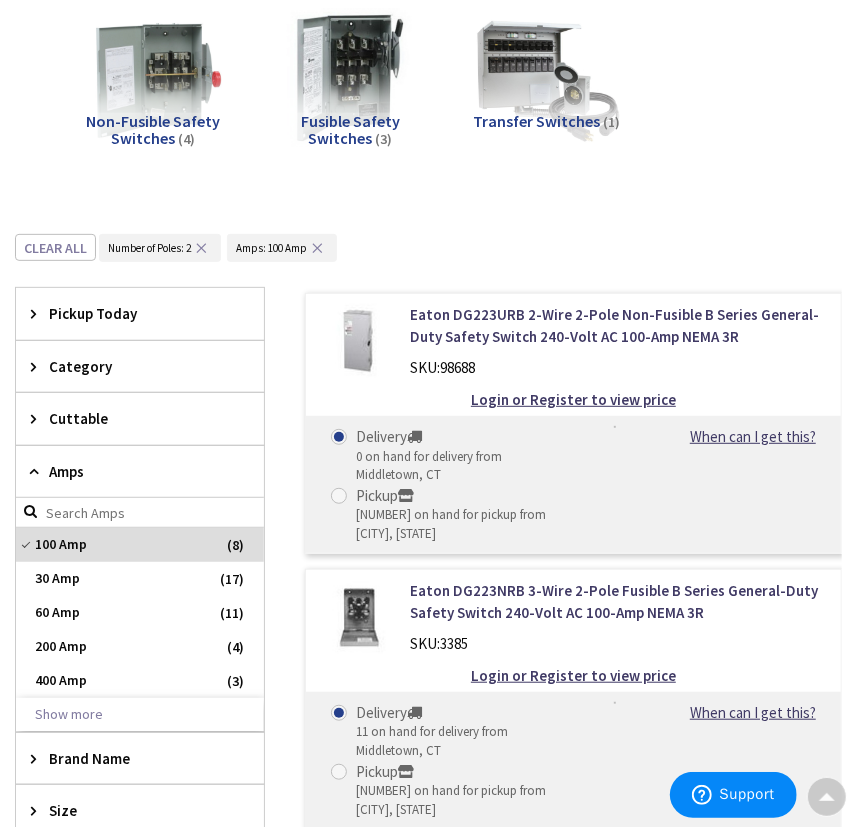 scroll, scrollTop: 23, scrollLeft: 0, axis: vertical 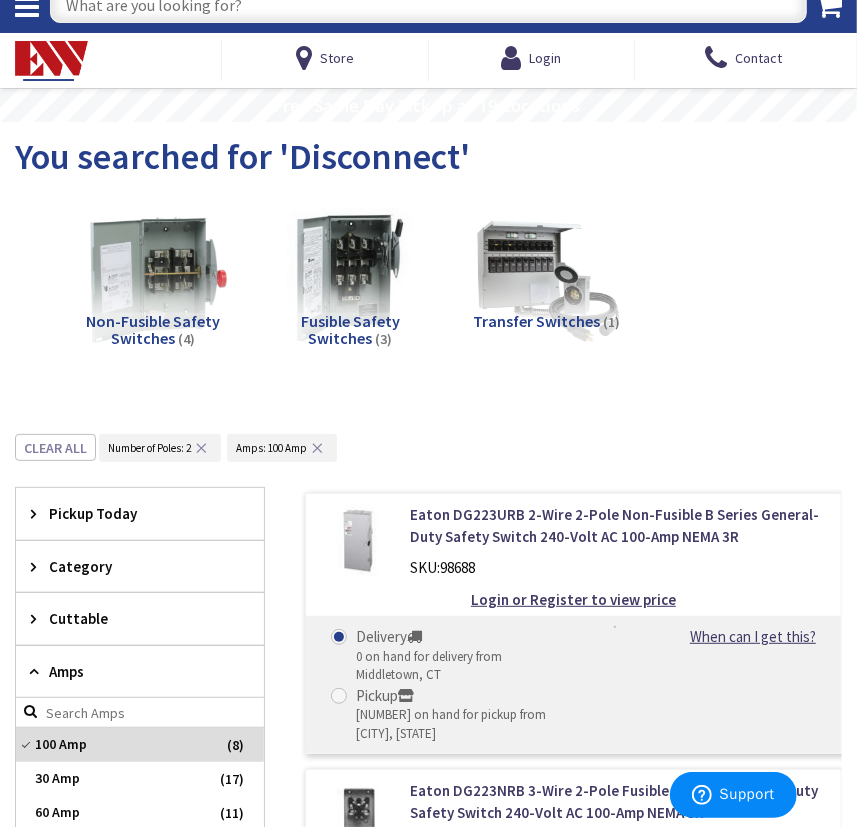 click at bounding box center [153, 278] 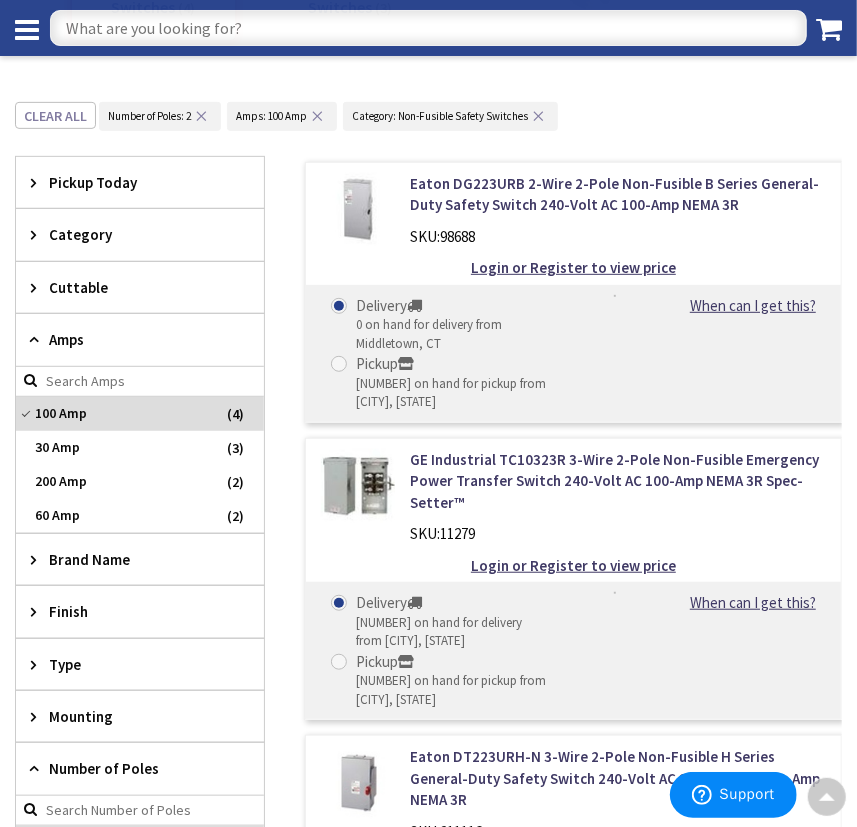 scroll, scrollTop: 275, scrollLeft: 0, axis: vertical 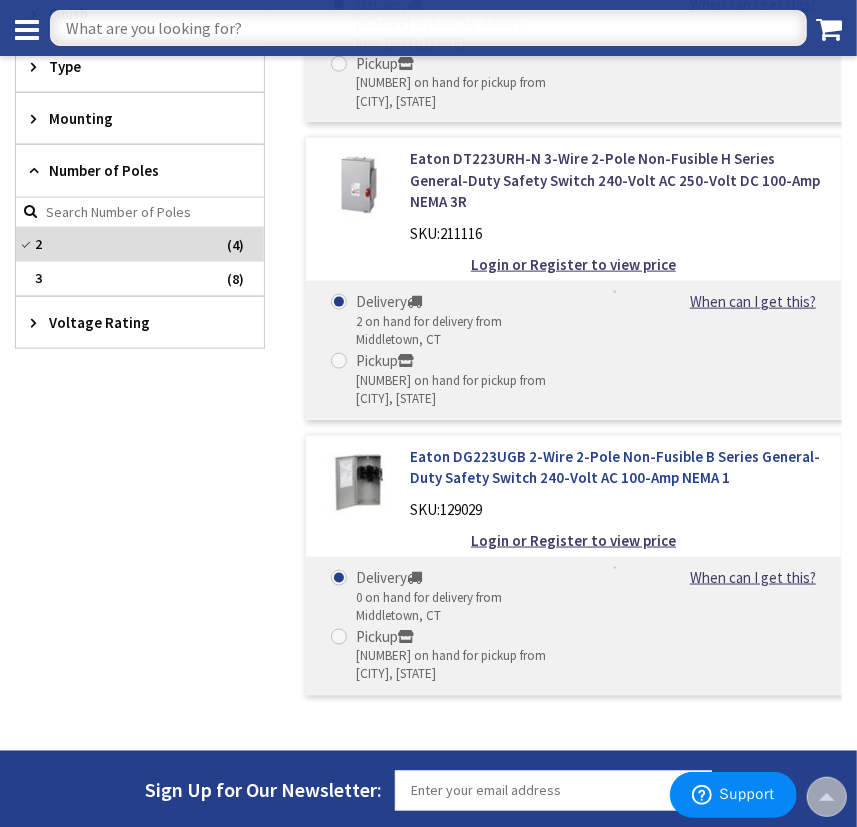 click on "Eaton DG223UGB 2-Wire 2-Pole Non-Fusible B Series General-Duty Safety Switch 240-Volt AC 100-Amp NEMA 1" at bounding box center (618, 467) 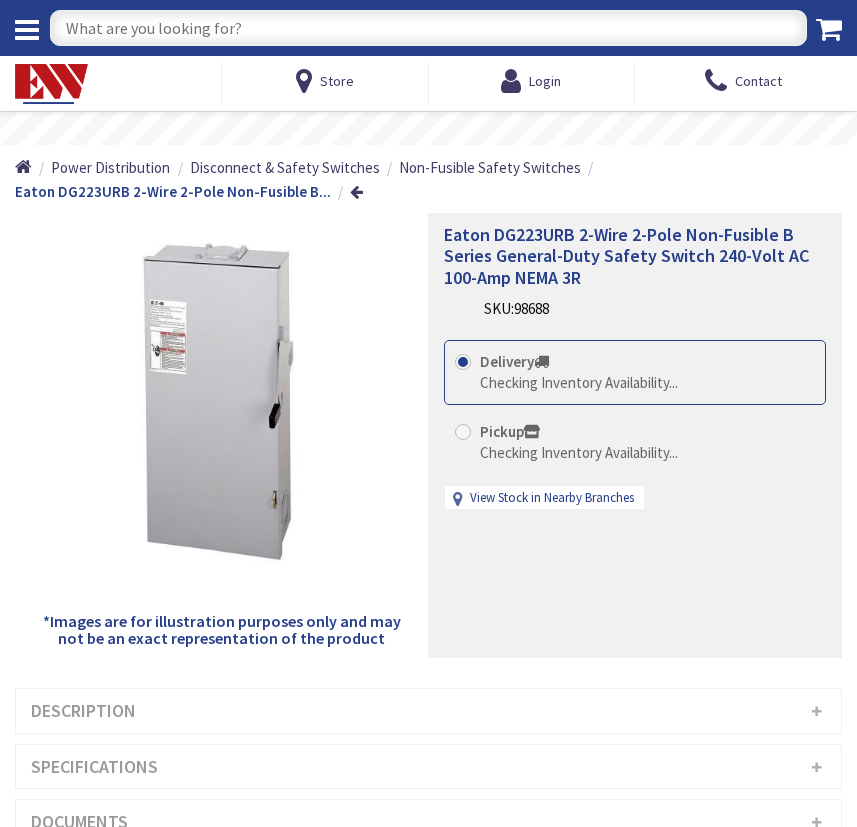 scroll, scrollTop: 0, scrollLeft: 0, axis: both 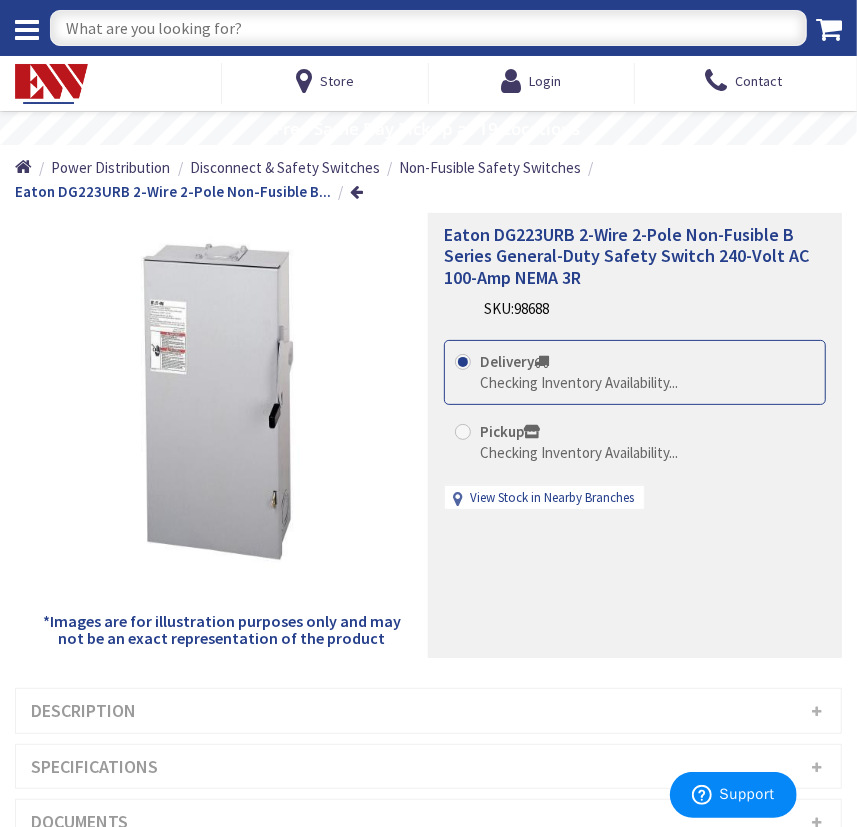 click on "Specifications" at bounding box center [428, 767] 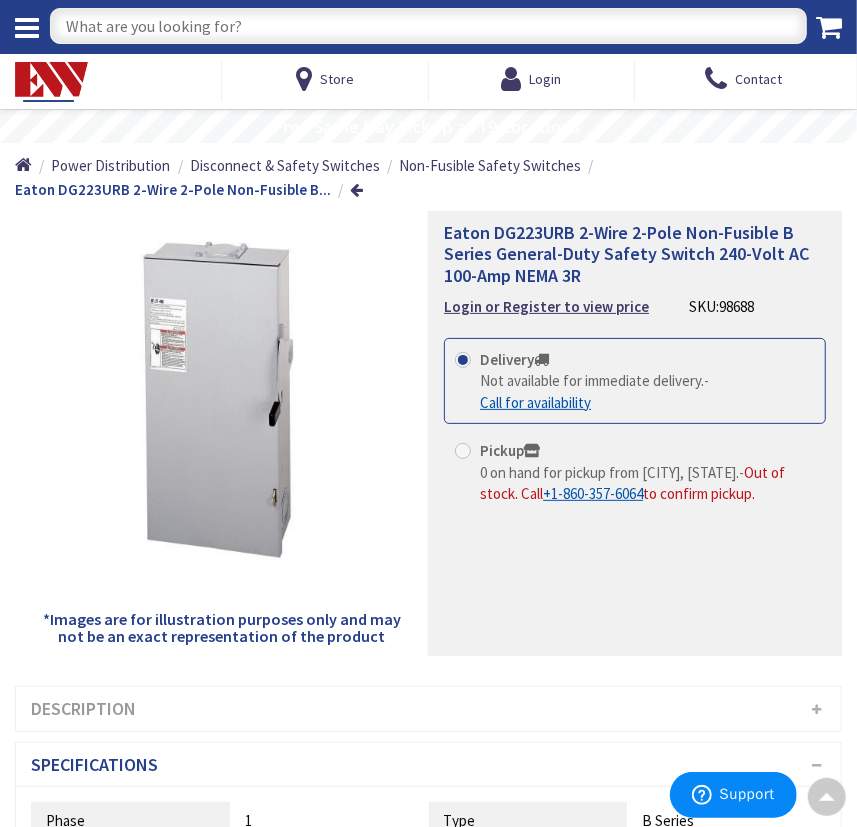 scroll, scrollTop: 0, scrollLeft: 0, axis: both 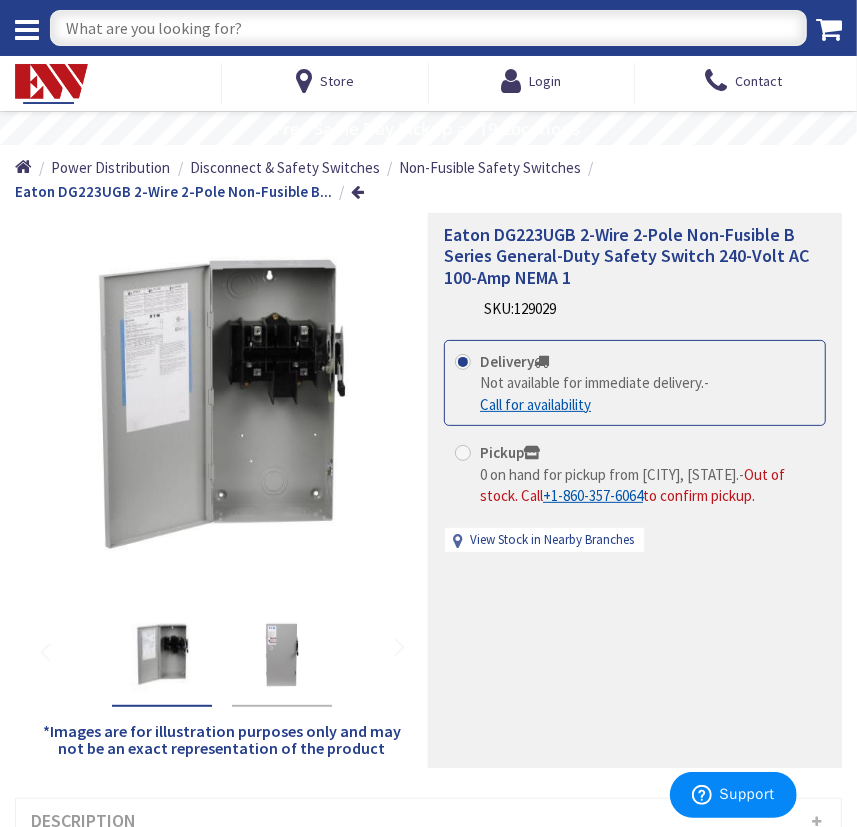 drag, startPoint x: 580, startPoint y: 280, endPoint x: 611, endPoint y: 270, distance: 32.572994 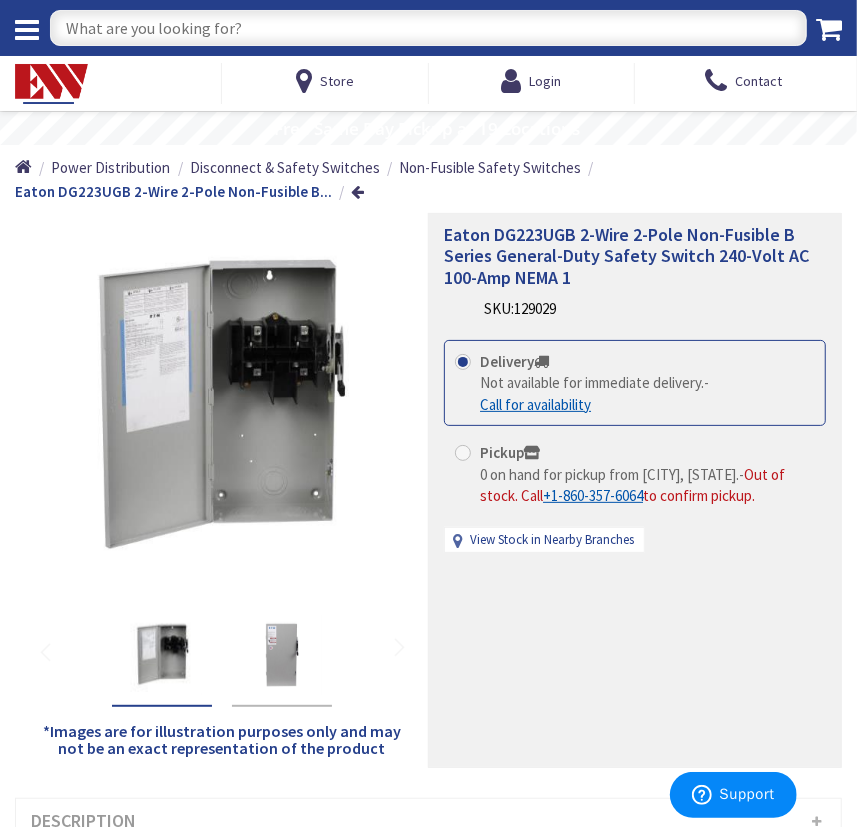 click on "Eaton DG223UGB 2-Wire 2-Pole Non-Fusible B Series General-Duty Safety Switch 240-Volt AC 100-Amp NEMA 1" at bounding box center (635, 256) 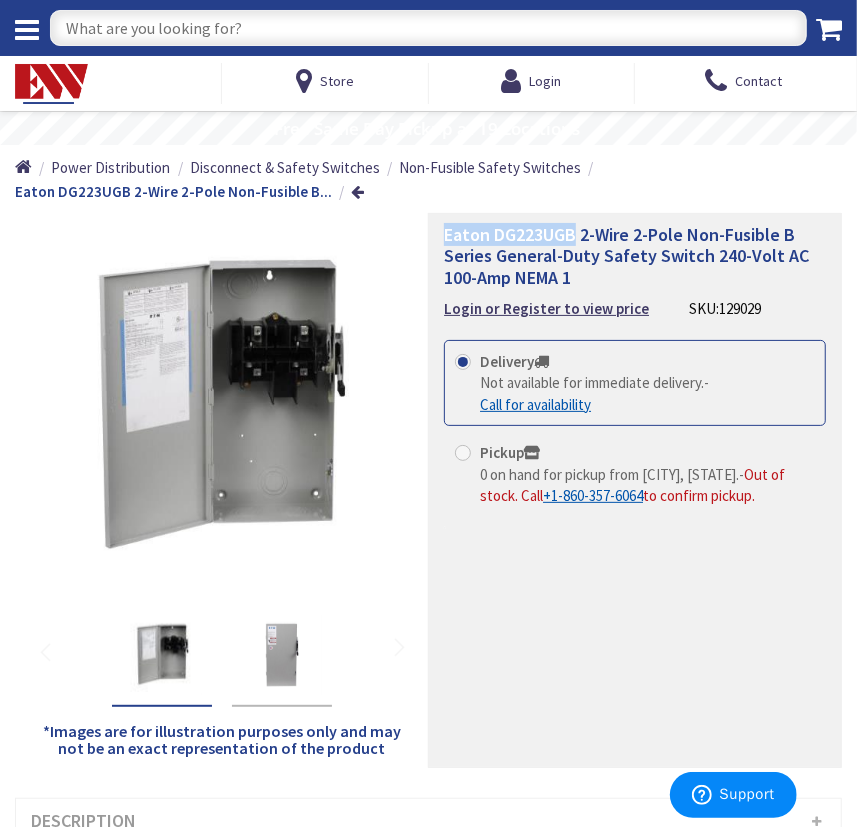 drag, startPoint x: 573, startPoint y: 233, endPoint x: 434, endPoint y: 234, distance: 139.0036 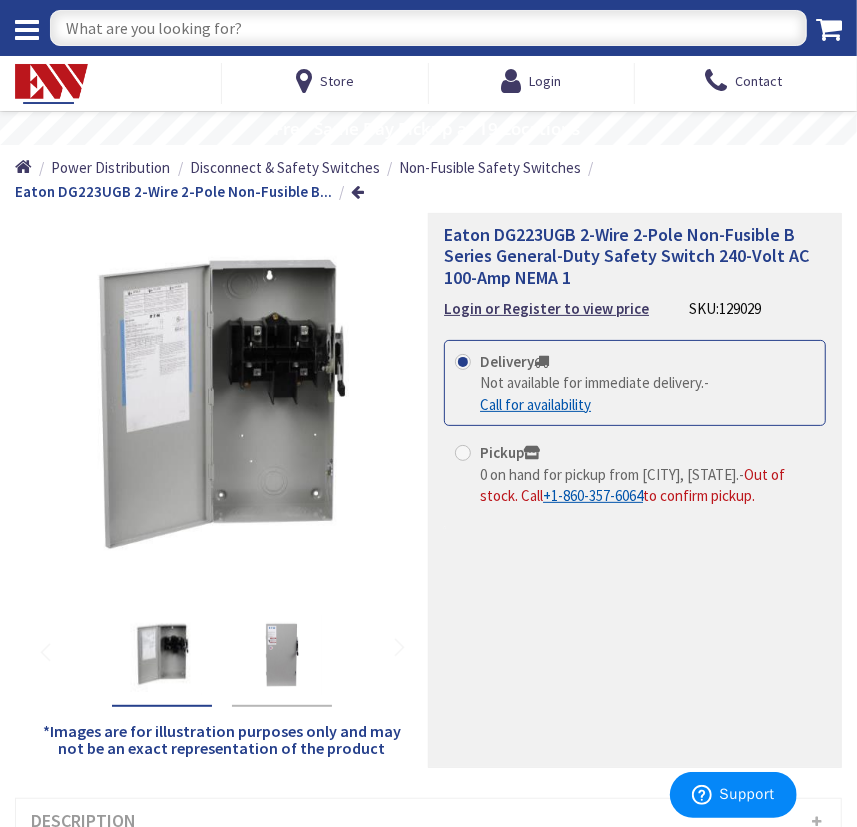 click at bounding box center [428, 28] 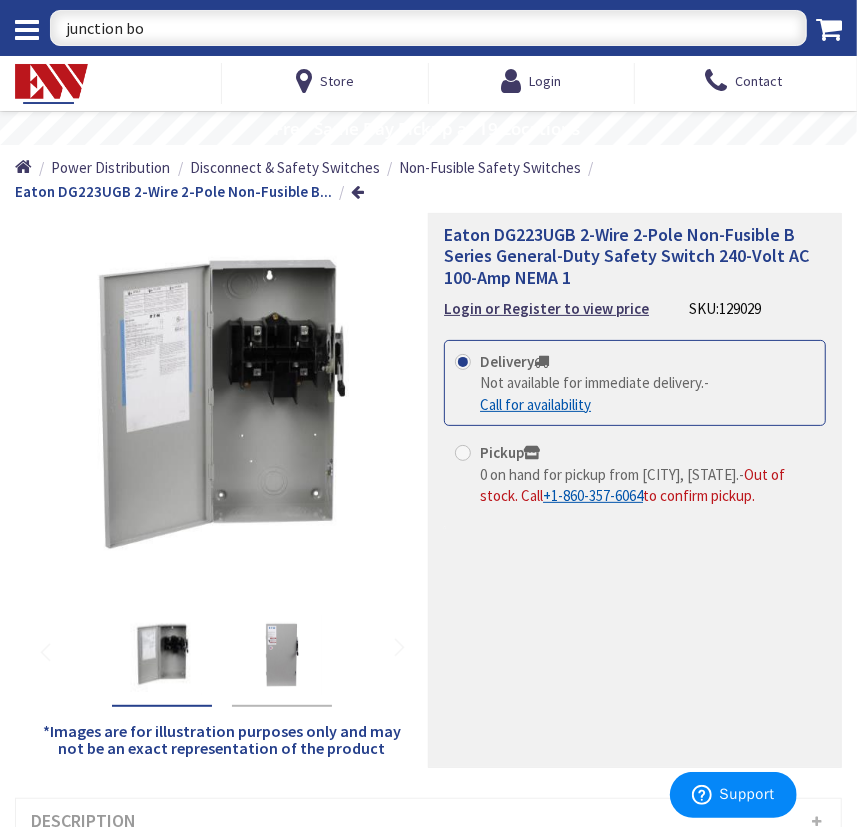 type on "junction box" 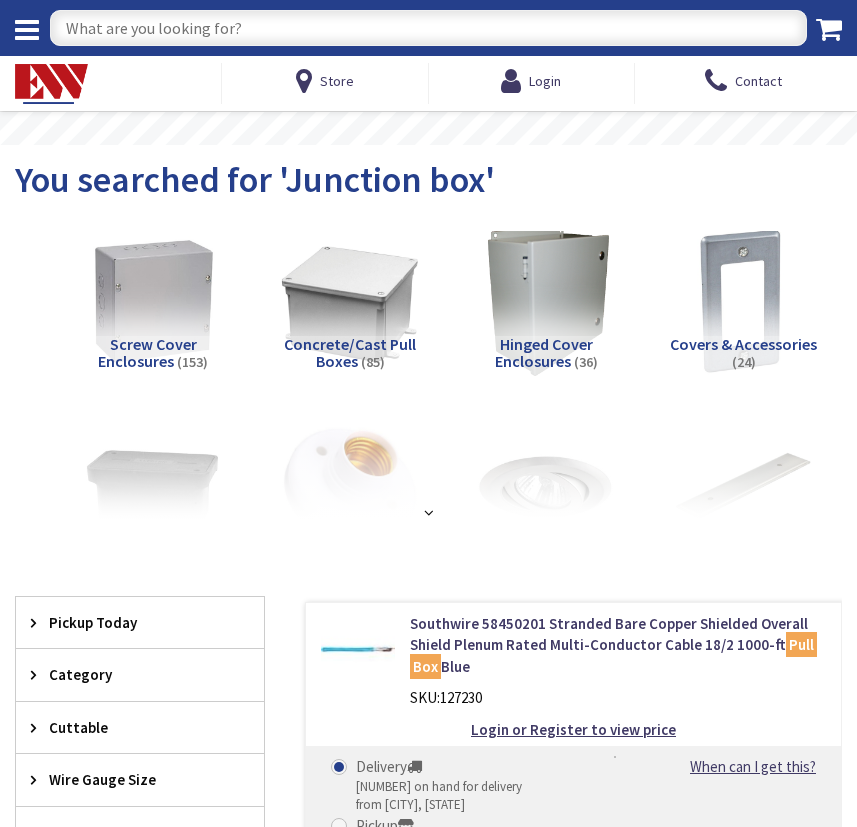 scroll, scrollTop: 0, scrollLeft: 0, axis: both 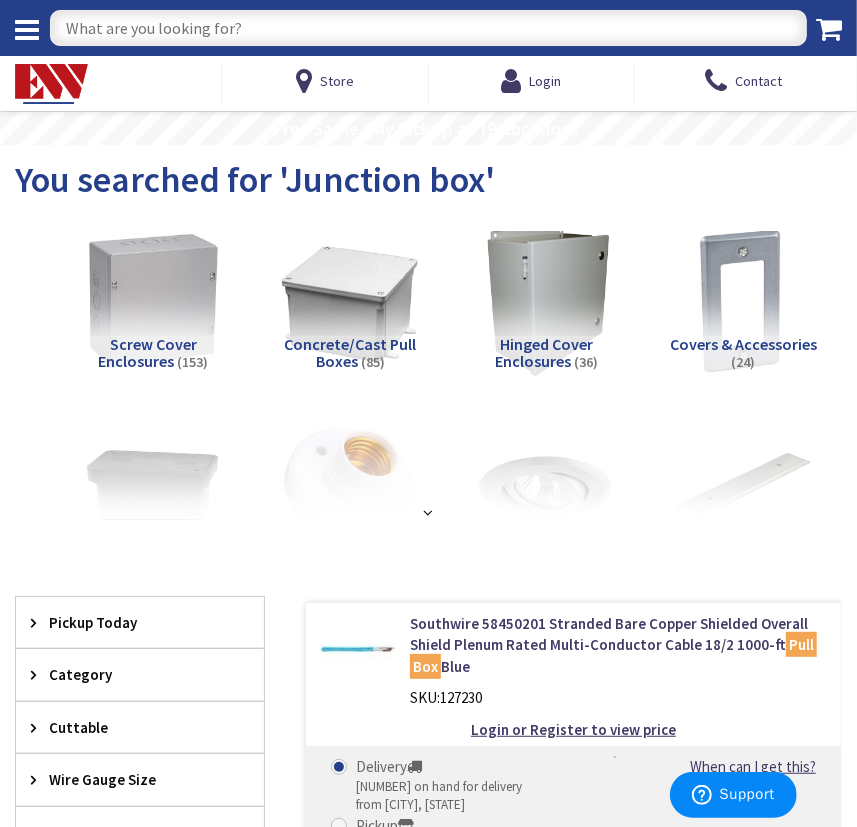 click at bounding box center (153, 301) 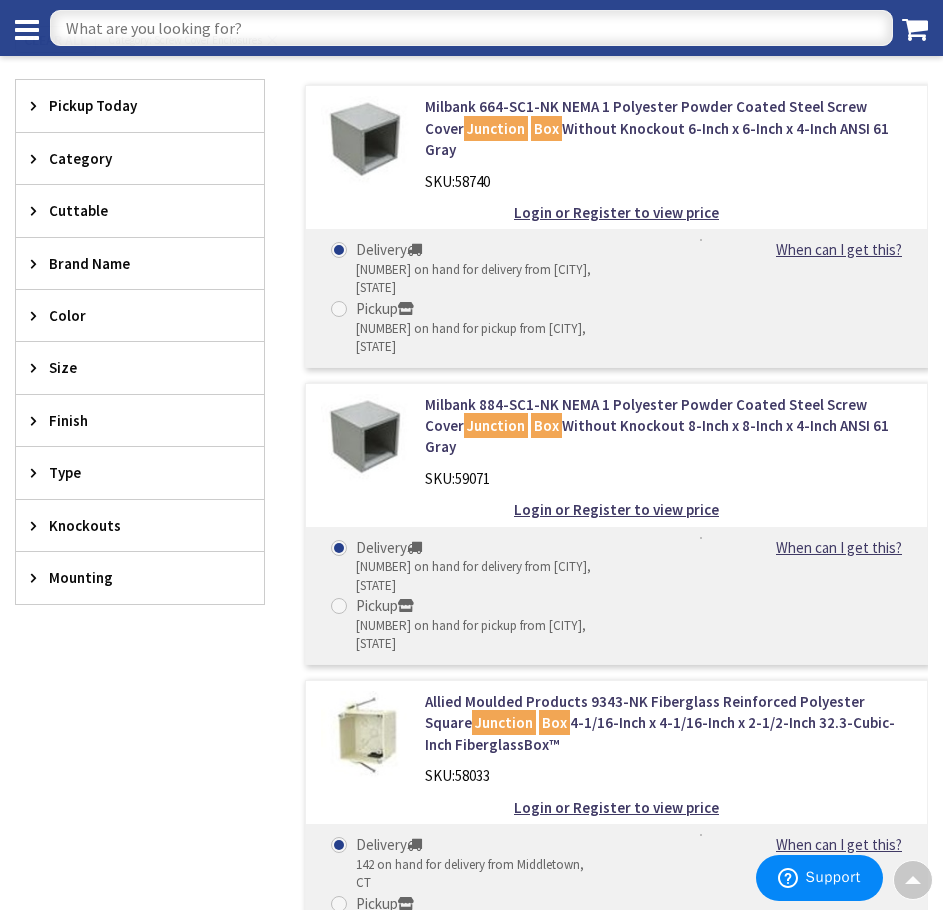 scroll, scrollTop: 364, scrollLeft: 0, axis: vertical 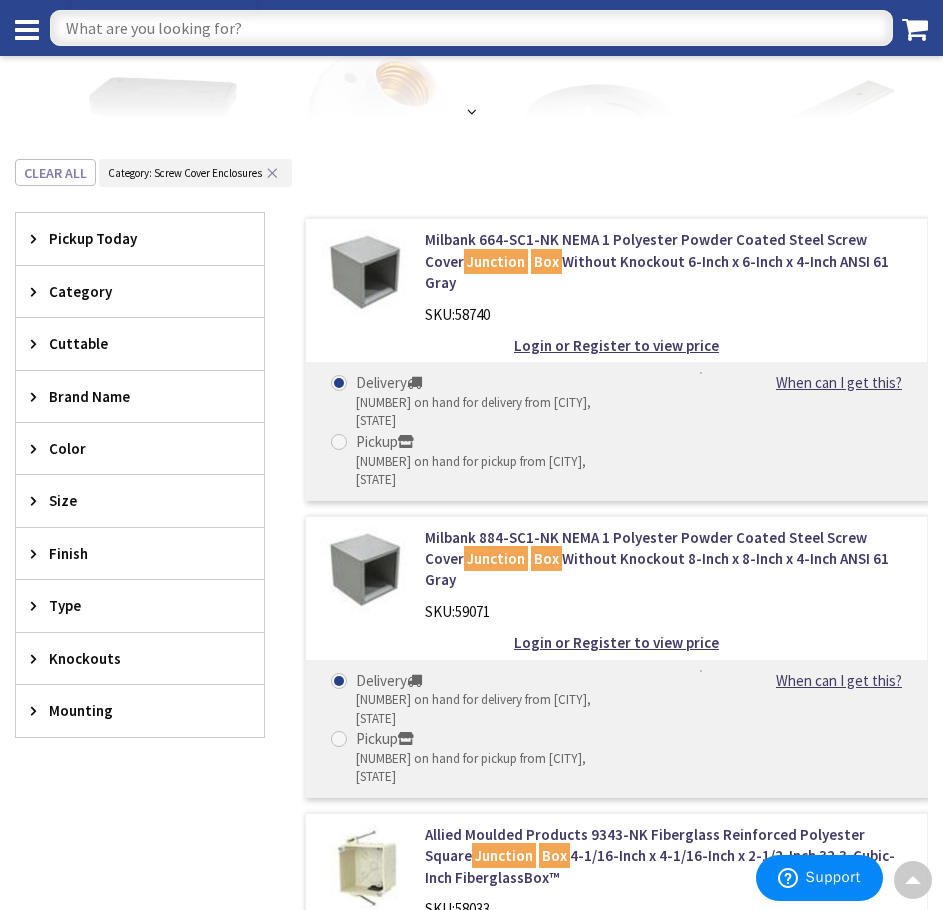 click on "Size" at bounding box center (130, 500) 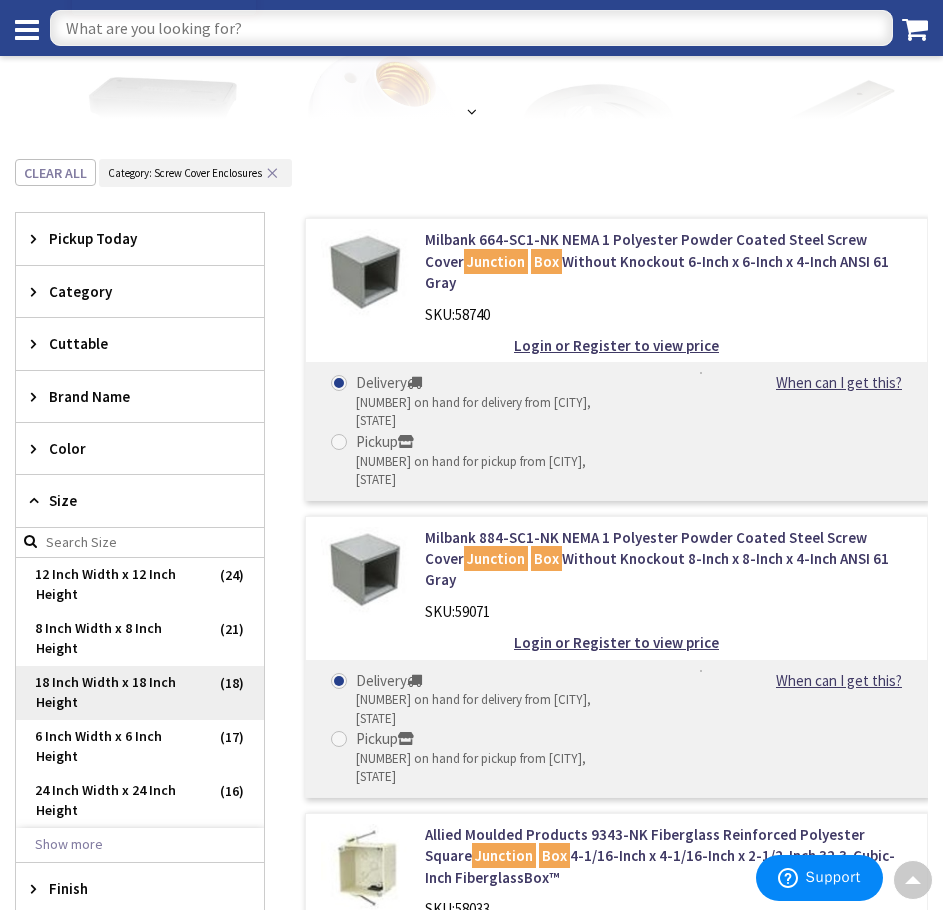 click on "18 Inch Width x 18 Inch Height" at bounding box center (140, 693) 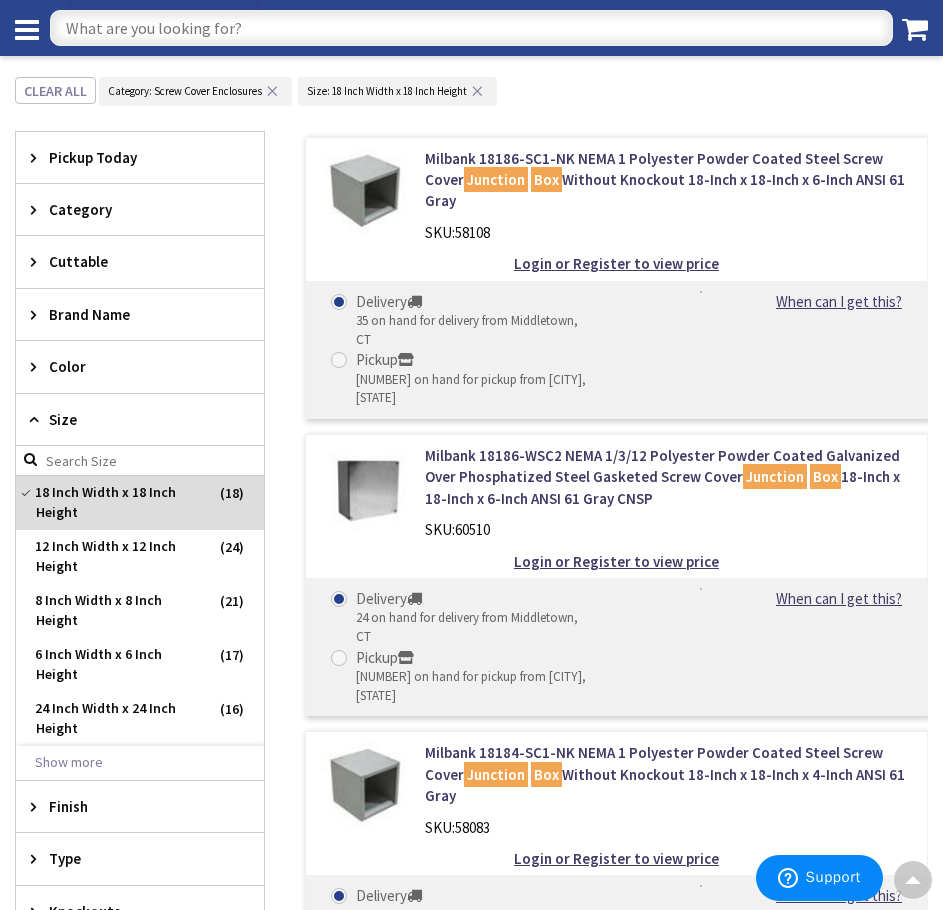 click at bounding box center (471, 28) 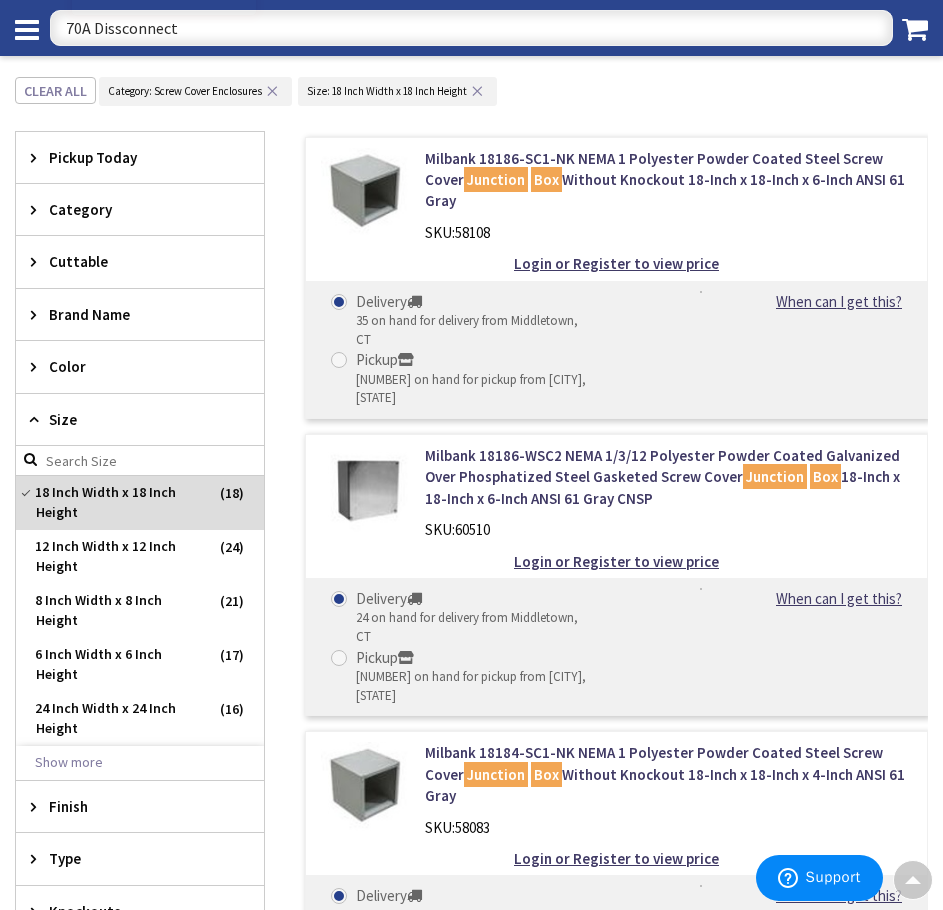 type on "70A Disconnect" 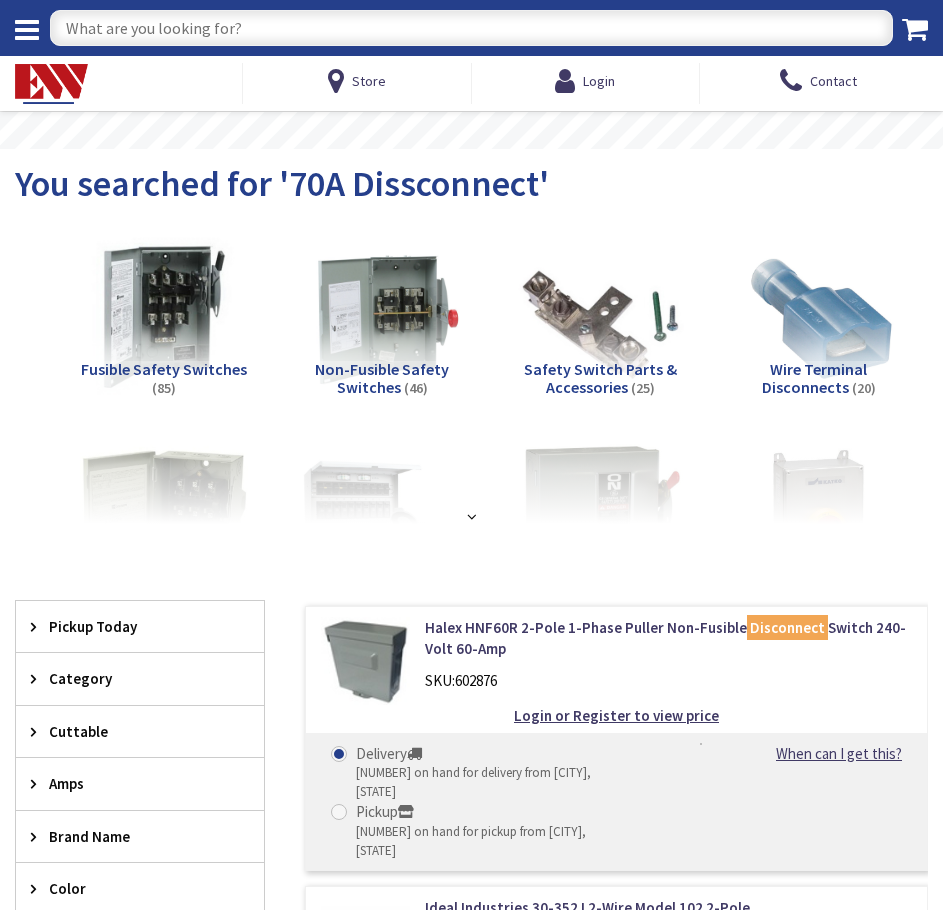 scroll, scrollTop: 0, scrollLeft: 0, axis: both 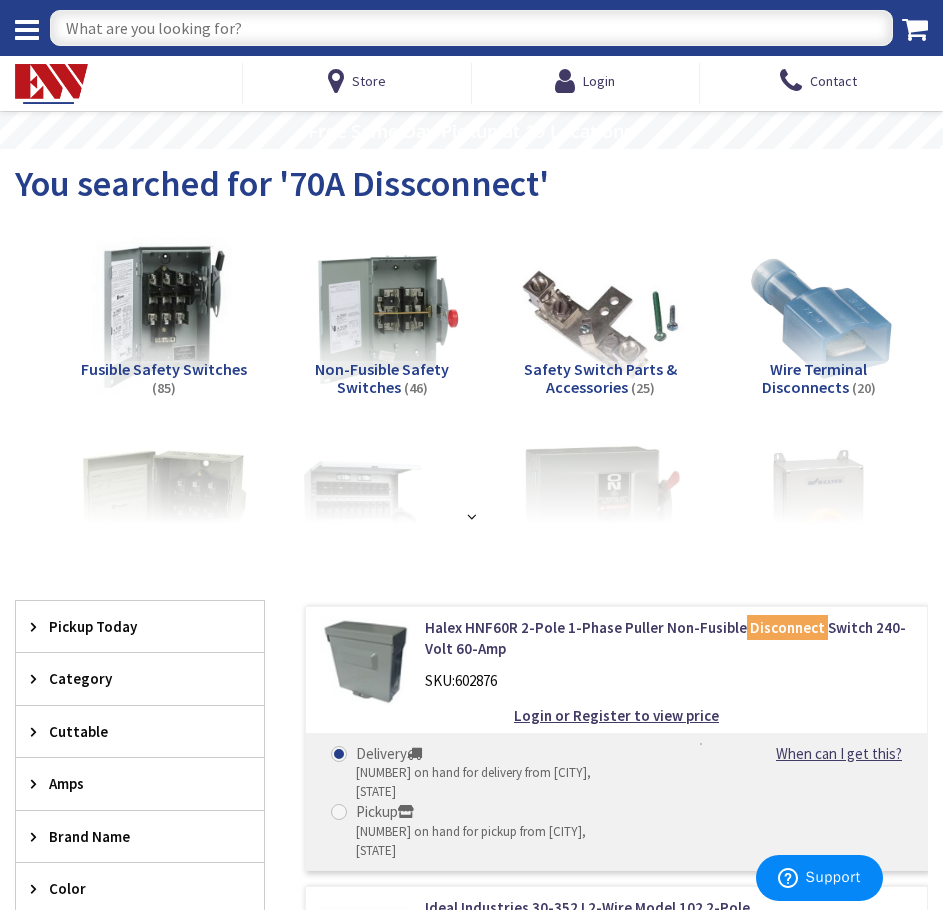 click at bounding box center [471, 28] 